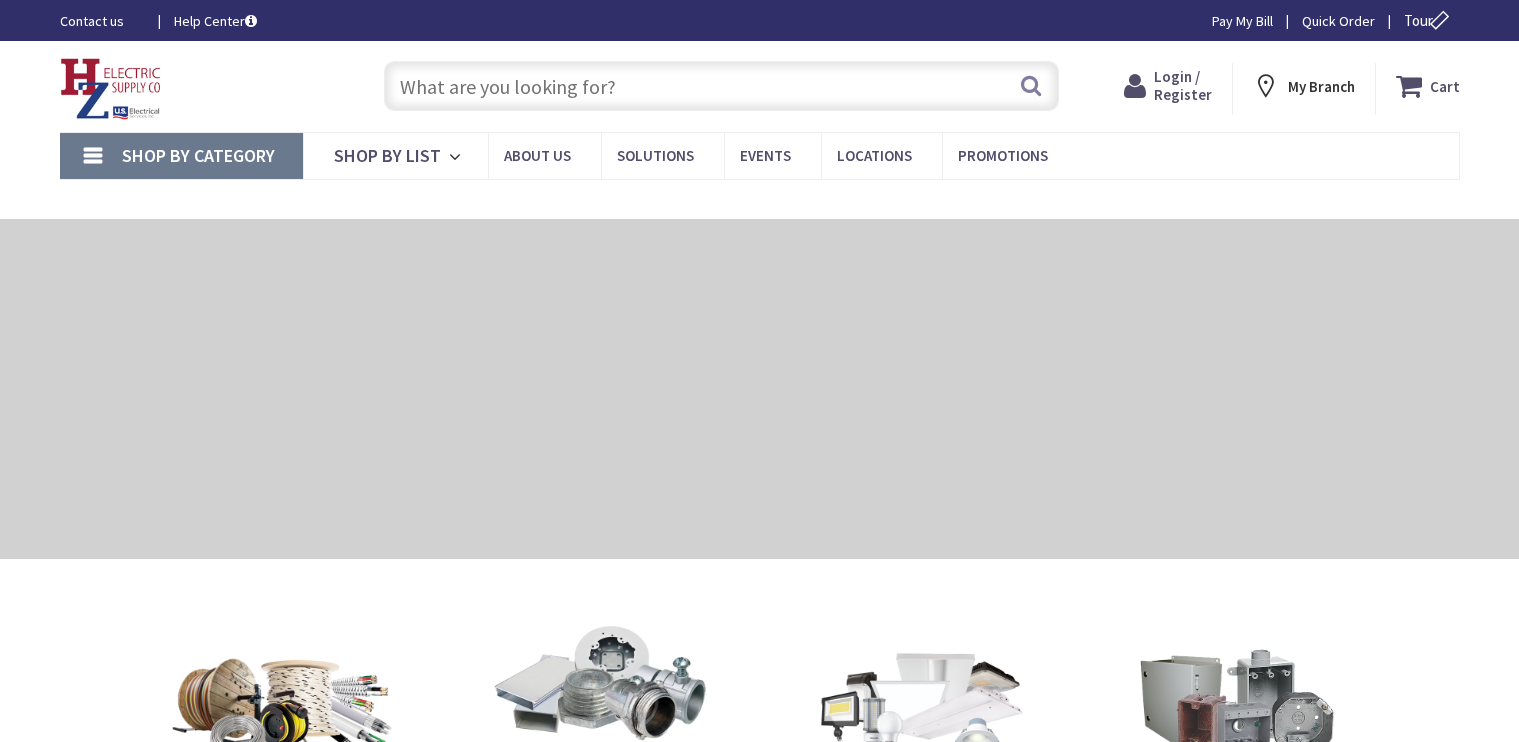 scroll, scrollTop: 0, scrollLeft: 0, axis: both 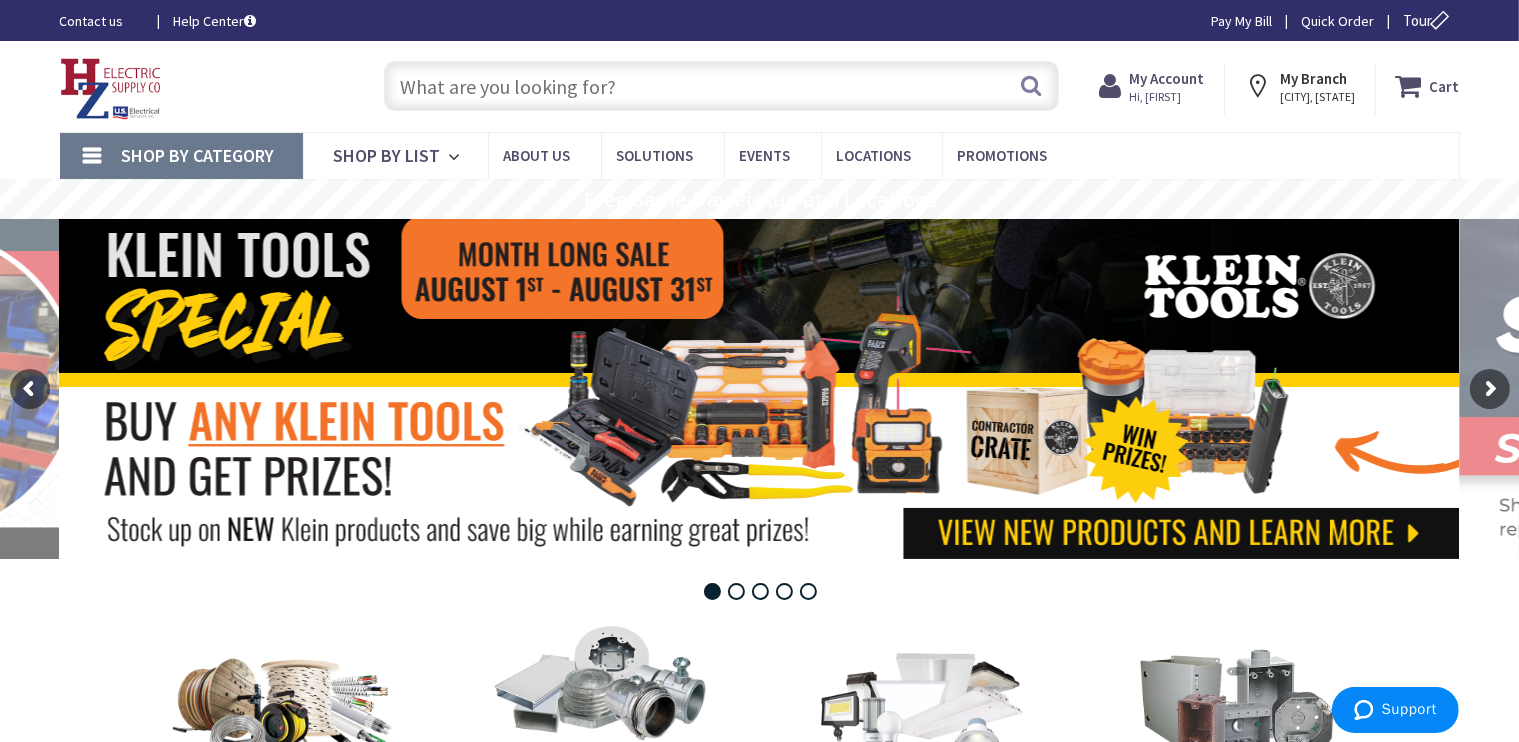 click at bounding box center [721, 86] 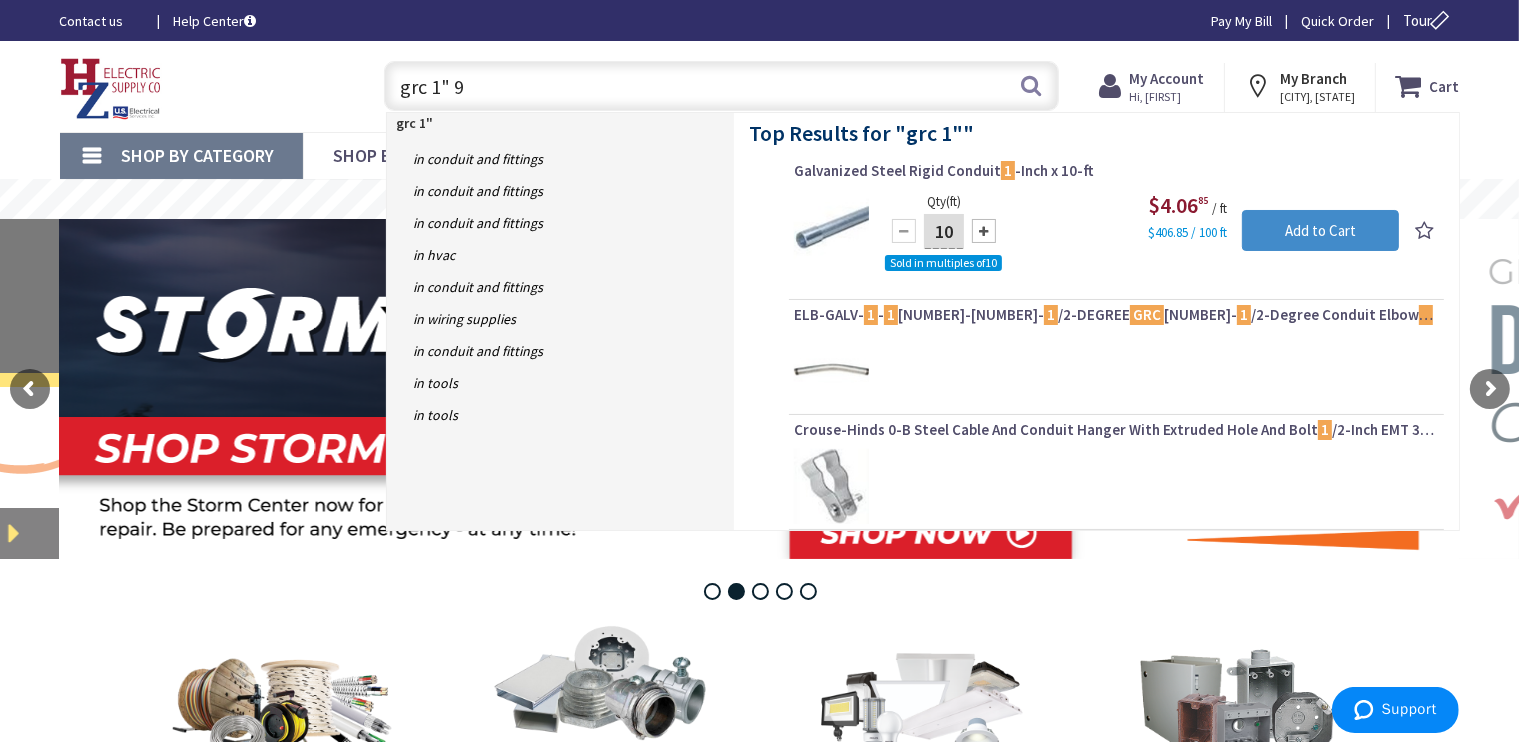 type on "grc 1" 90" 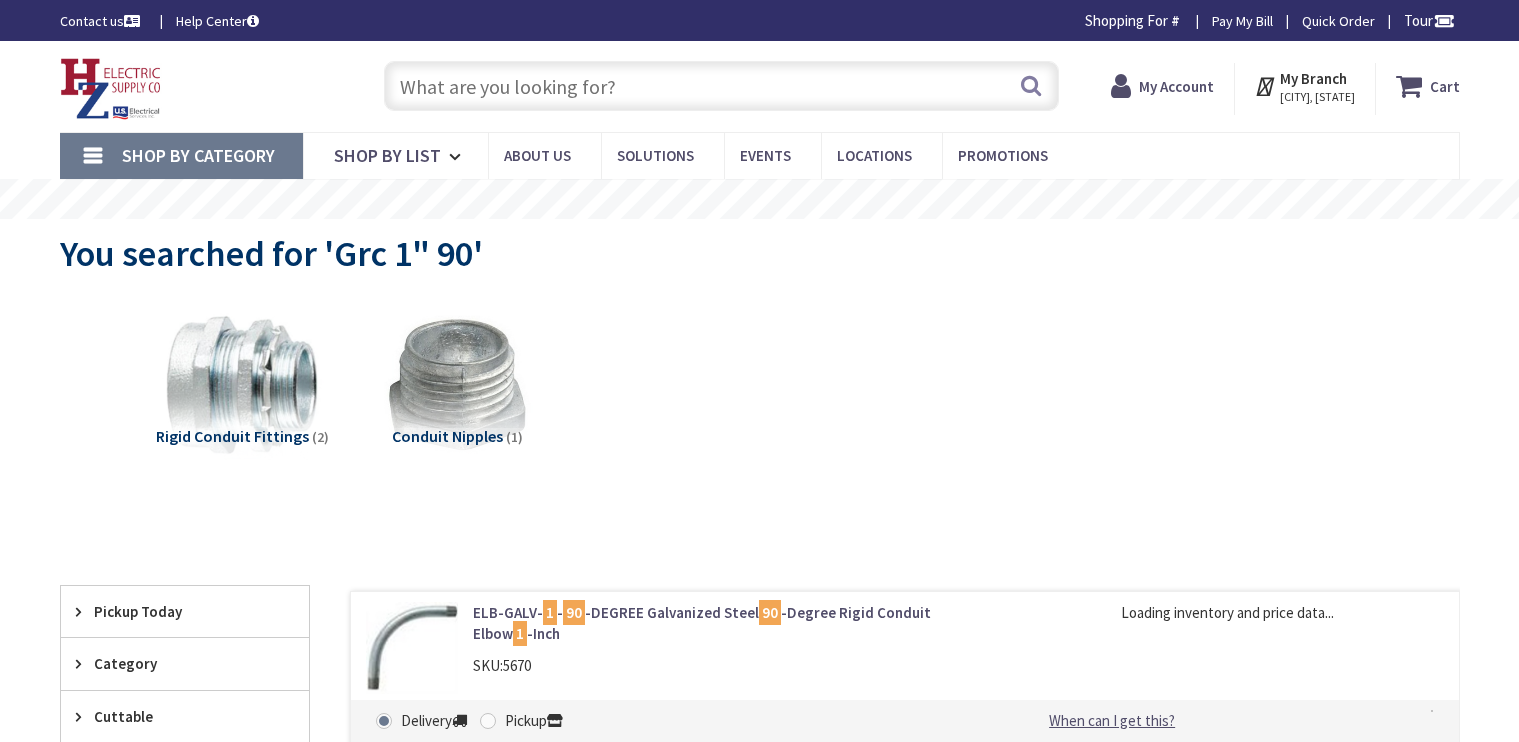 scroll, scrollTop: 0, scrollLeft: 0, axis: both 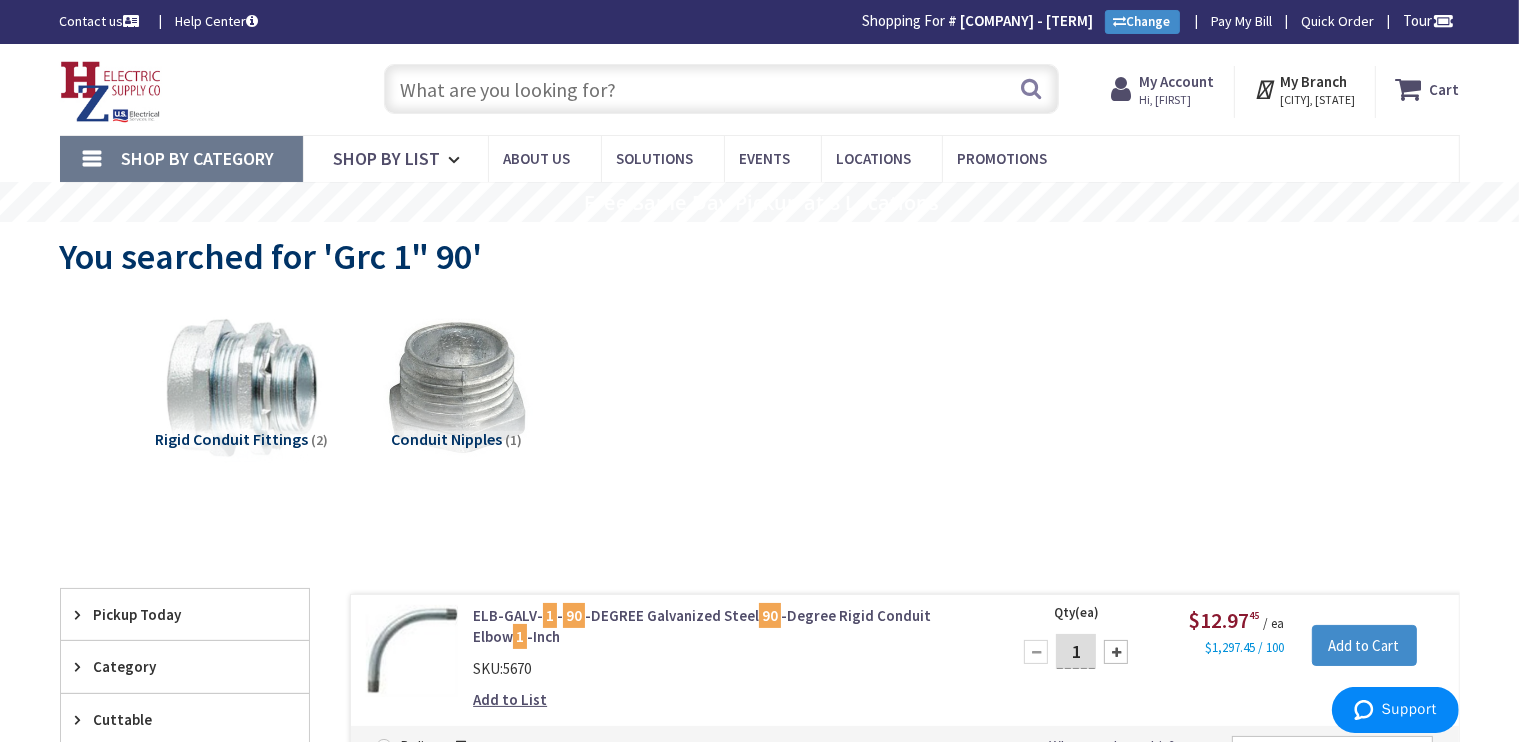 click at bounding box center [721, 89] 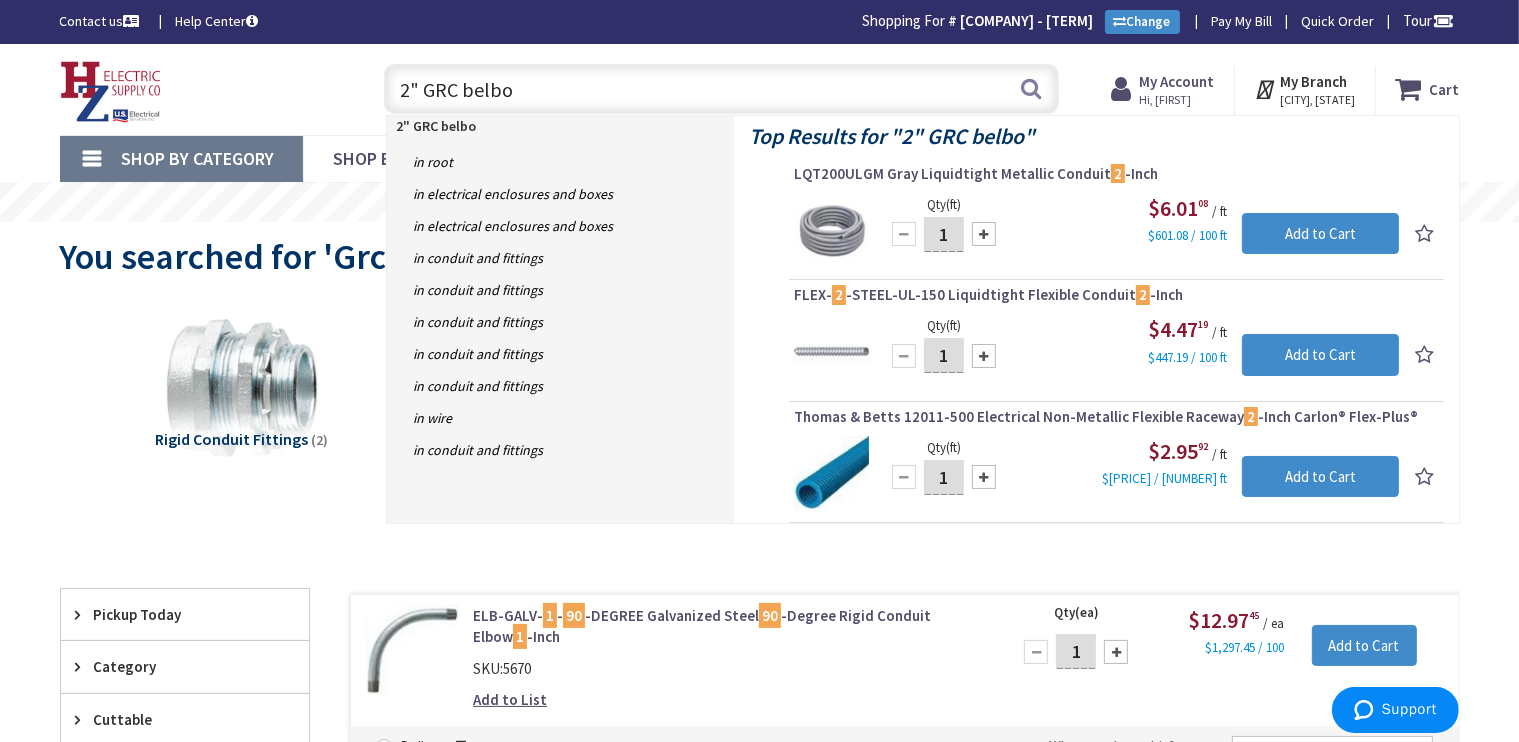 type on "2" GRC belbow" 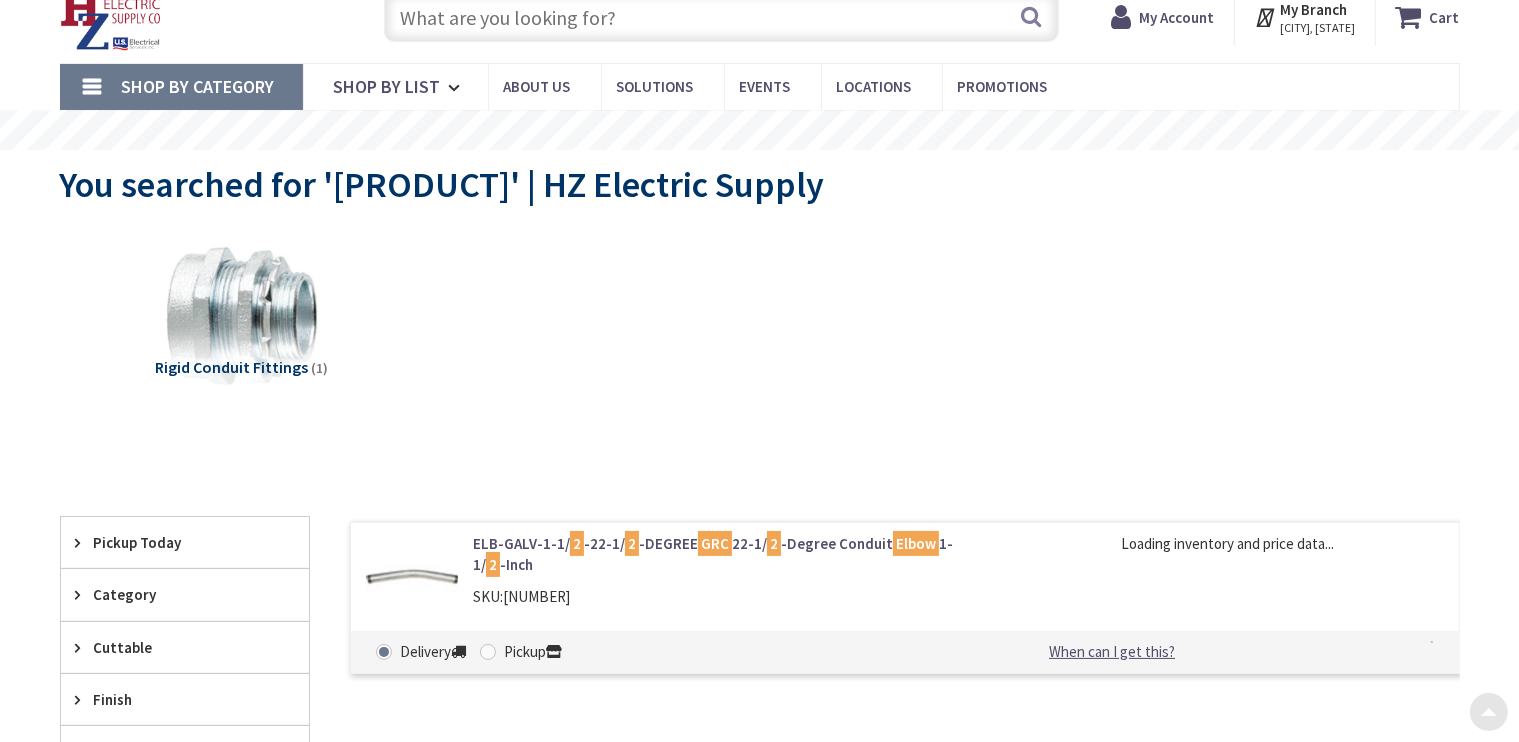 scroll, scrollTop: 204, scrollLeft: 0, axis: vertical 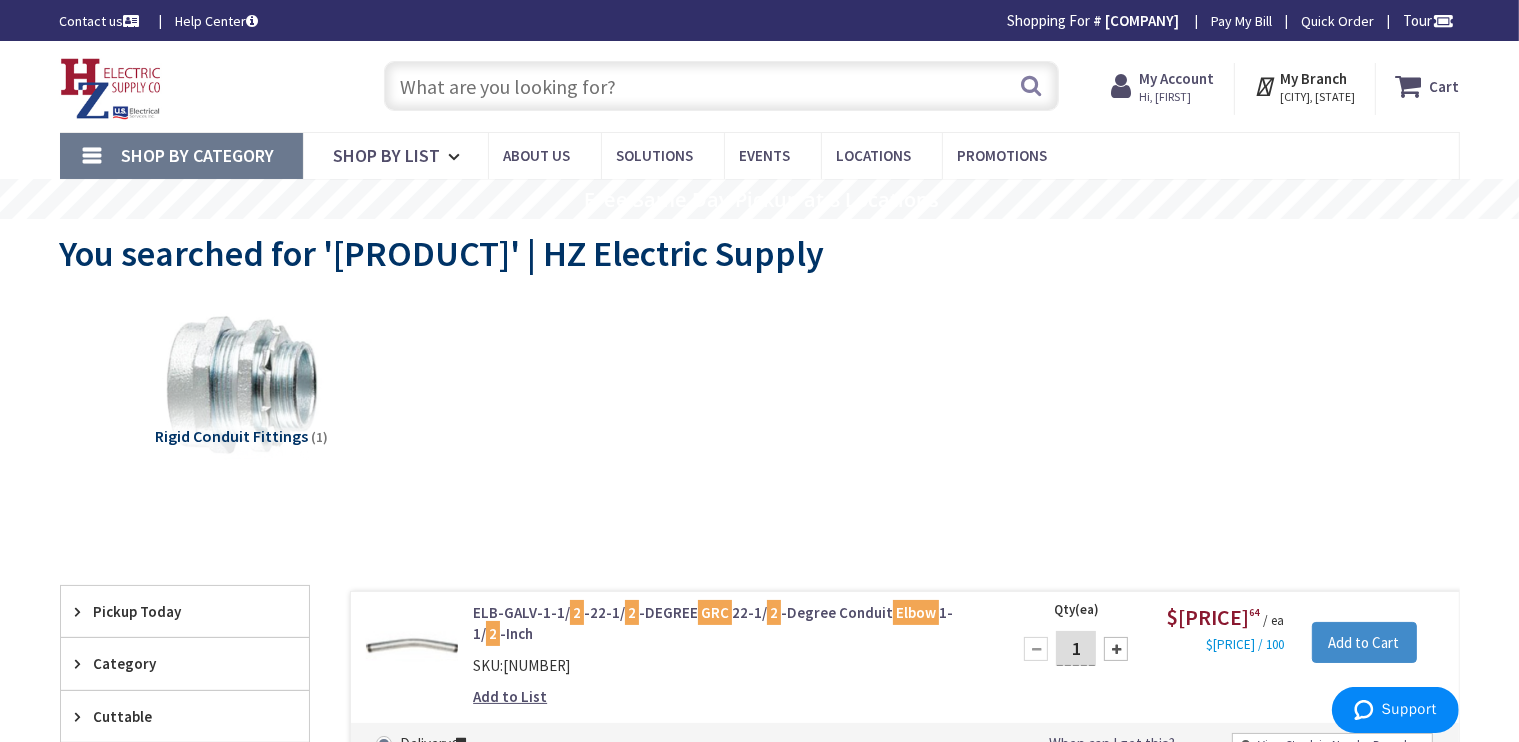 click at bounding box center (721, 86) 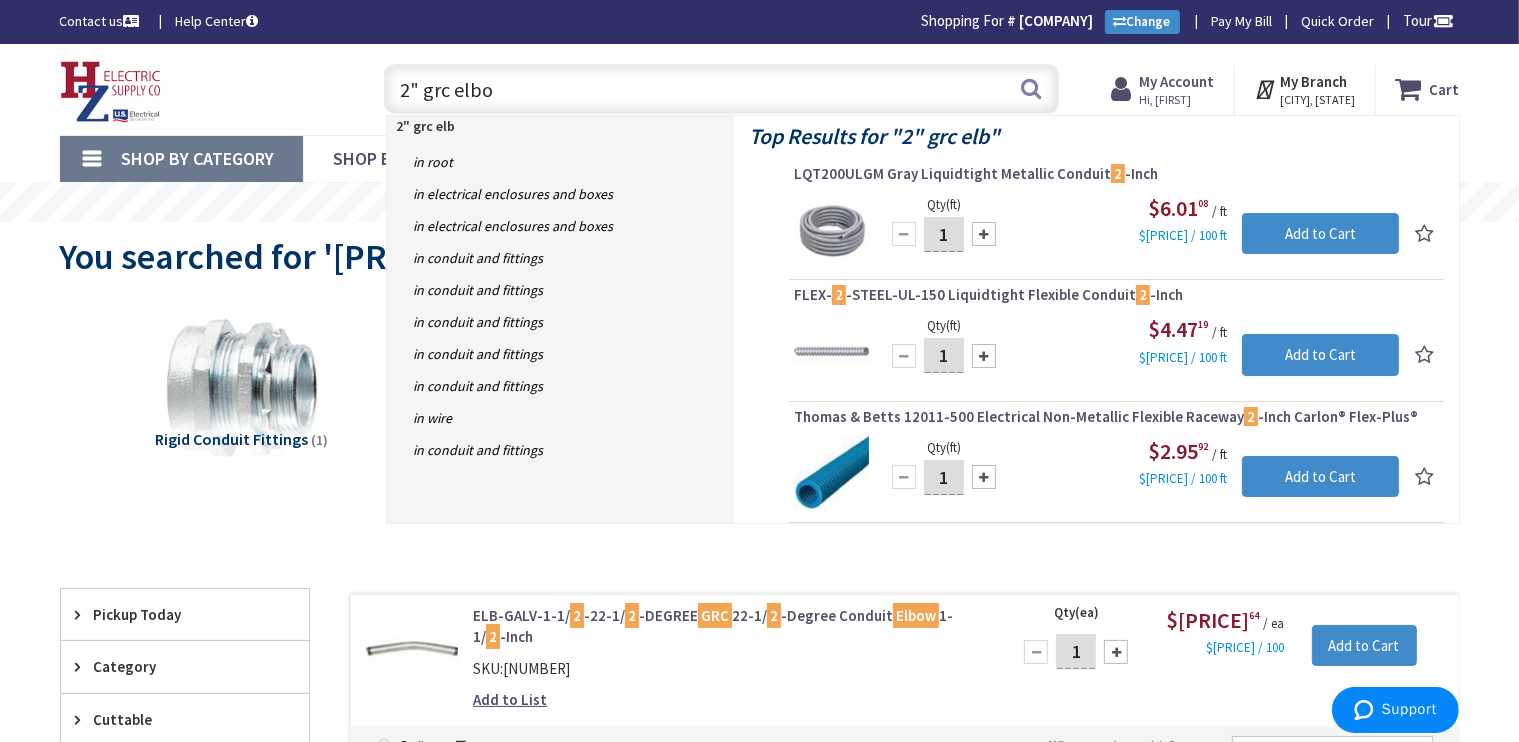 type on "2" grc elbow" 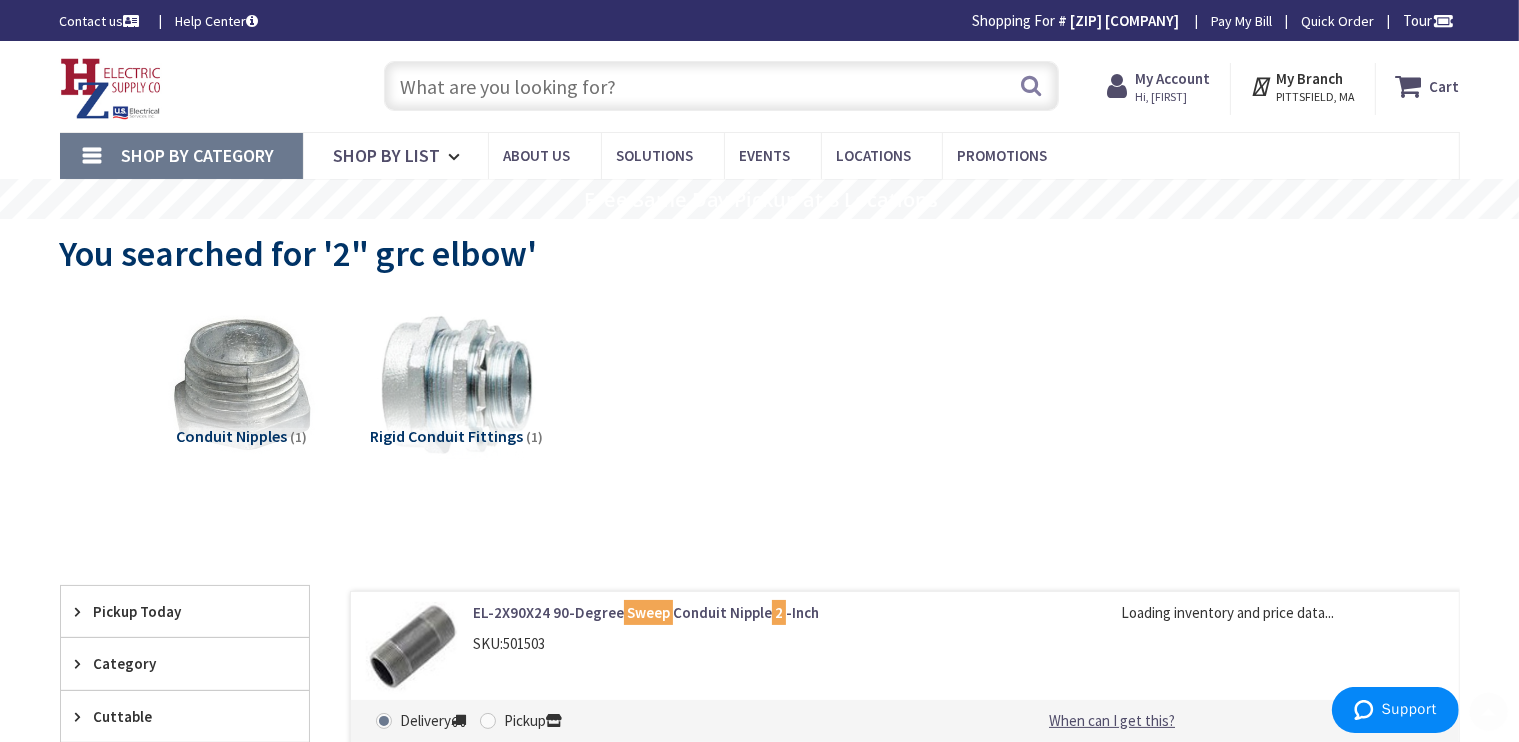 scroll, scrollTop: 186, scrollLeft: 0, axis: vertical 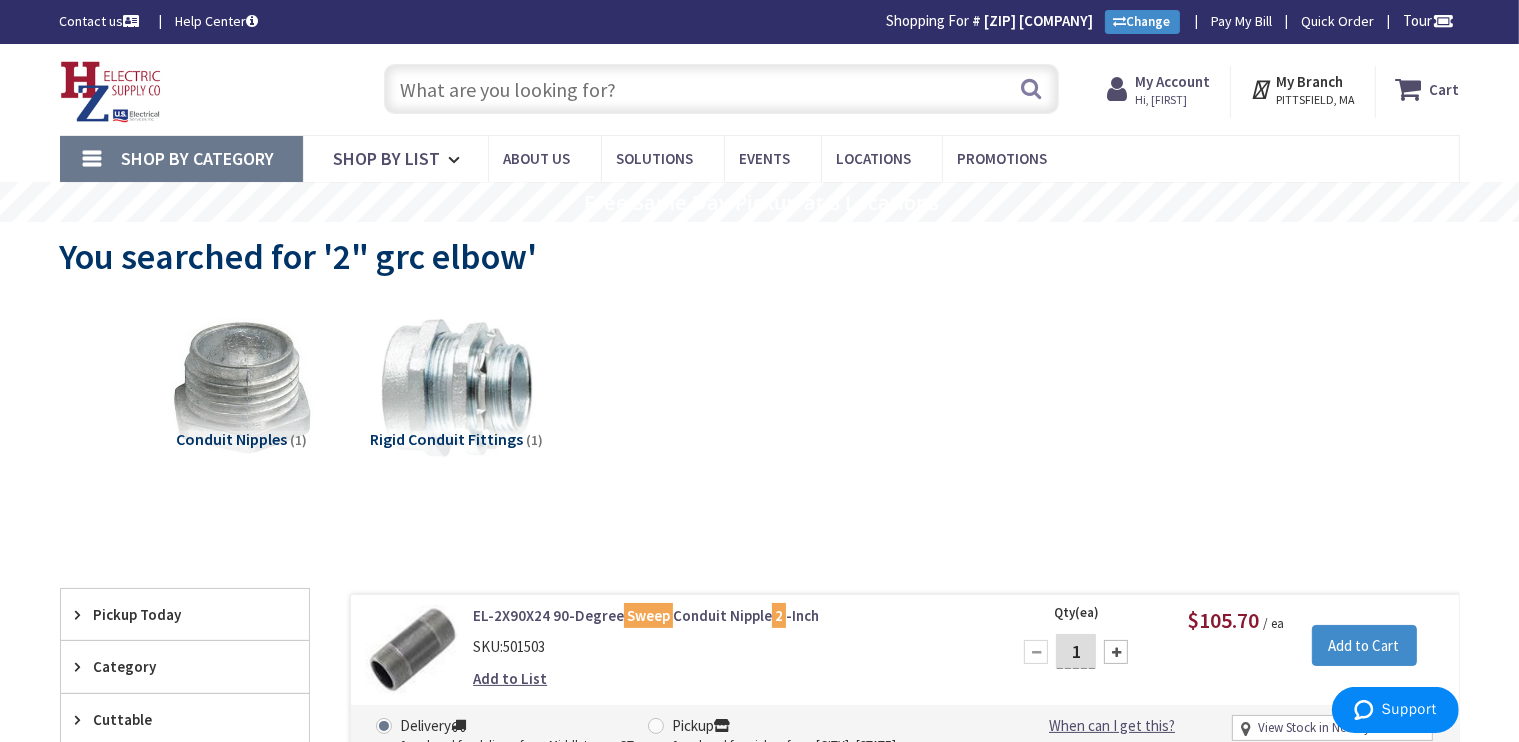 click at bounding box center (721, 89) 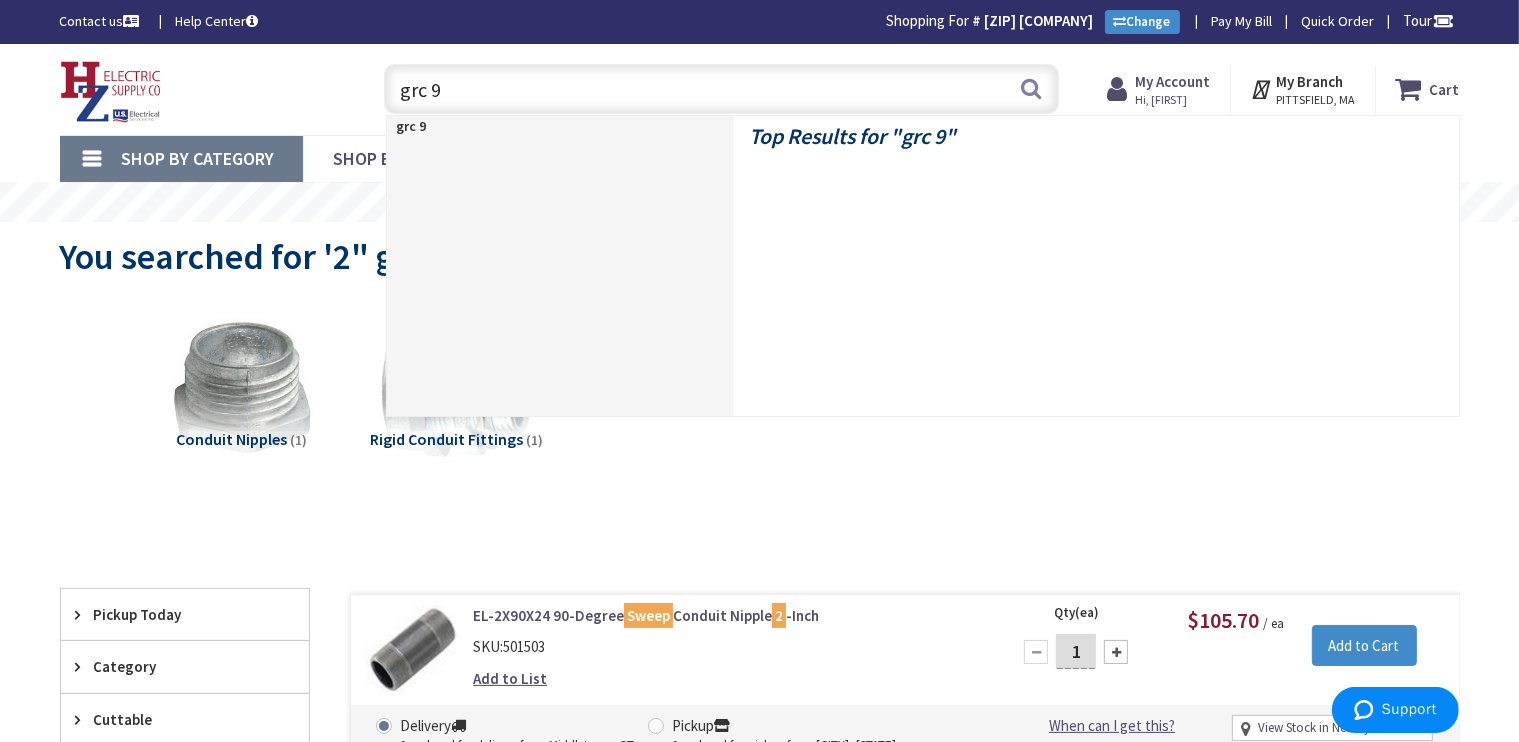 type on "grc 90" 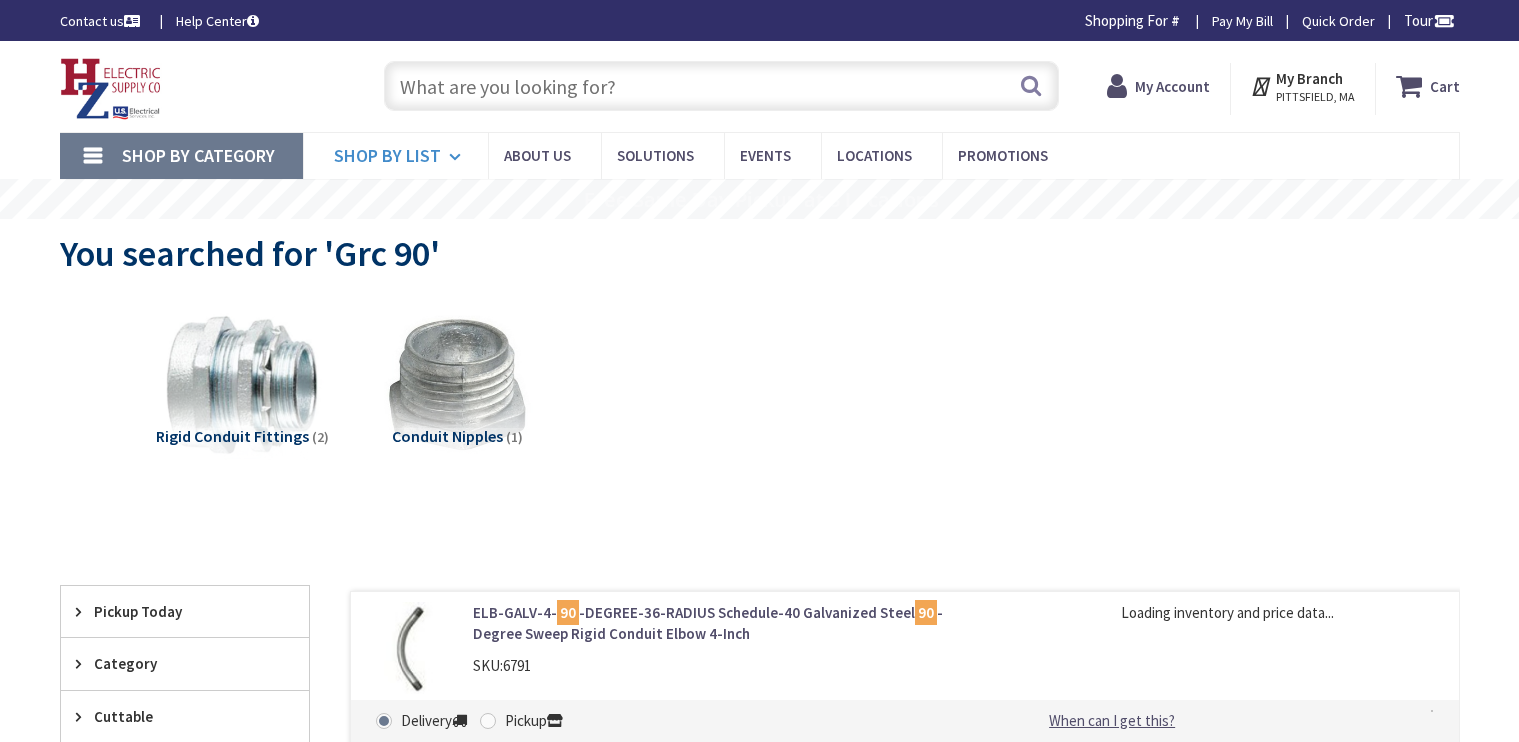 scroll, scrollTop: 0, scrollLeft: 0, axis: both 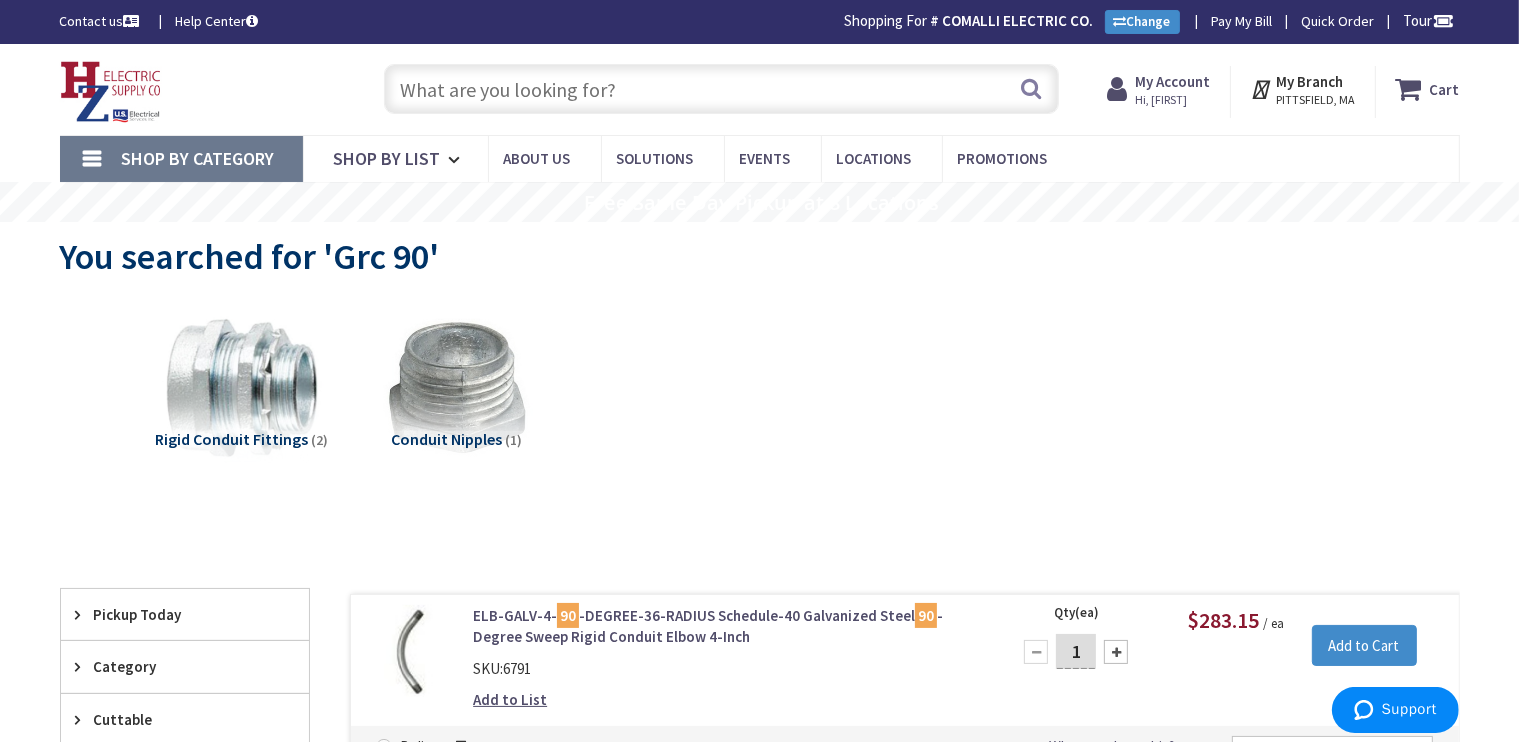 click at bounding box center (721, 89) 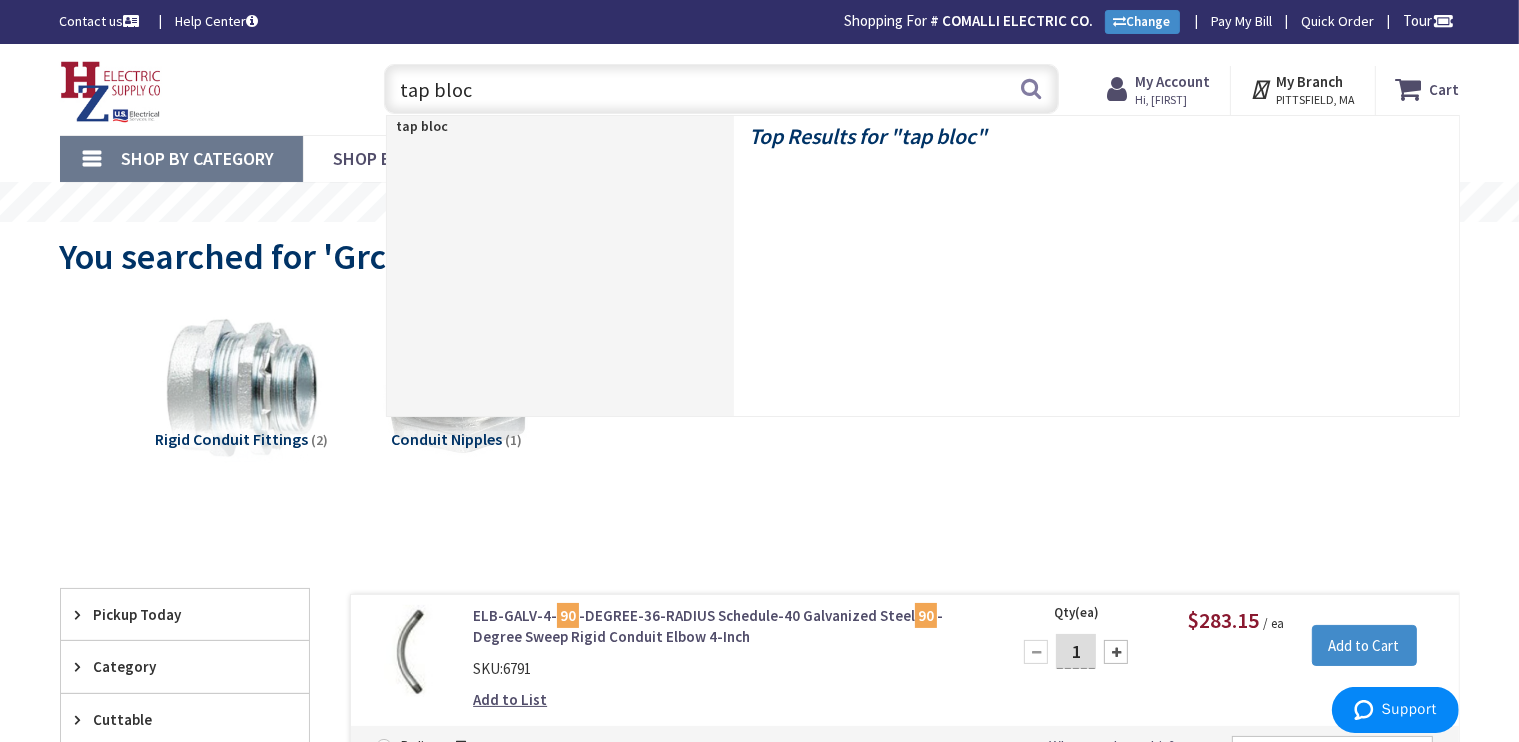 type on "tap block" 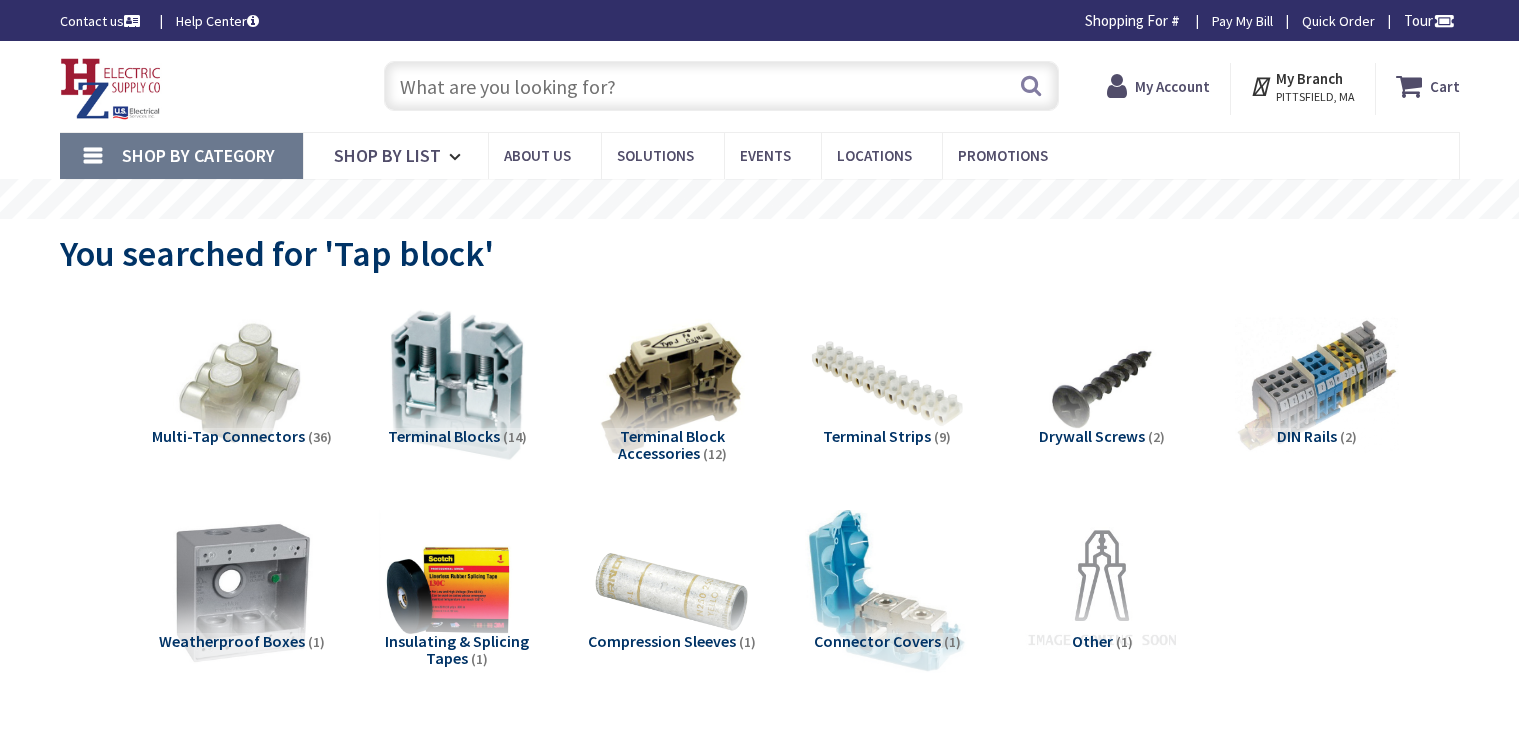 scroll, scrollTop: 0, scrollLeft: 0, axis: both 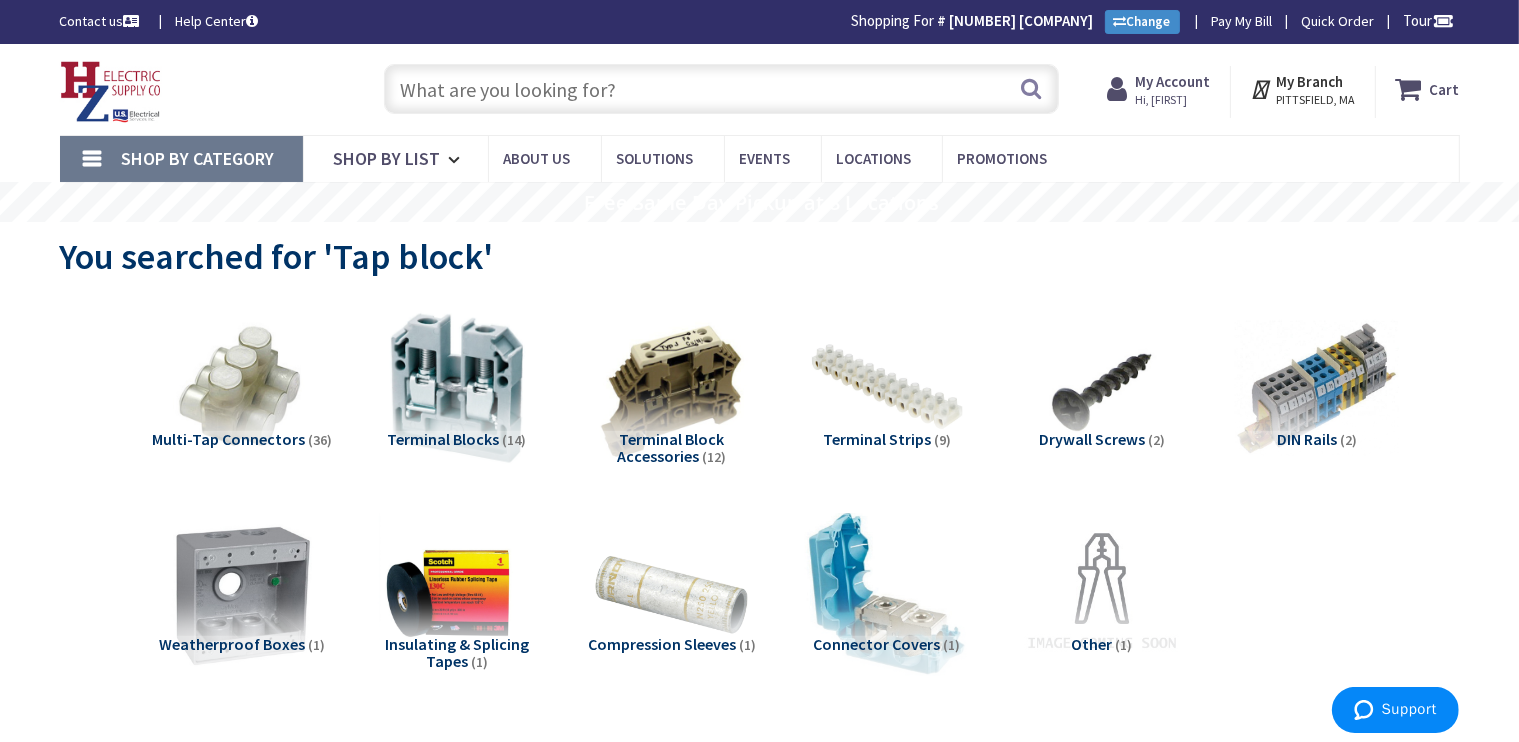 click at bounding box center (721, 89) 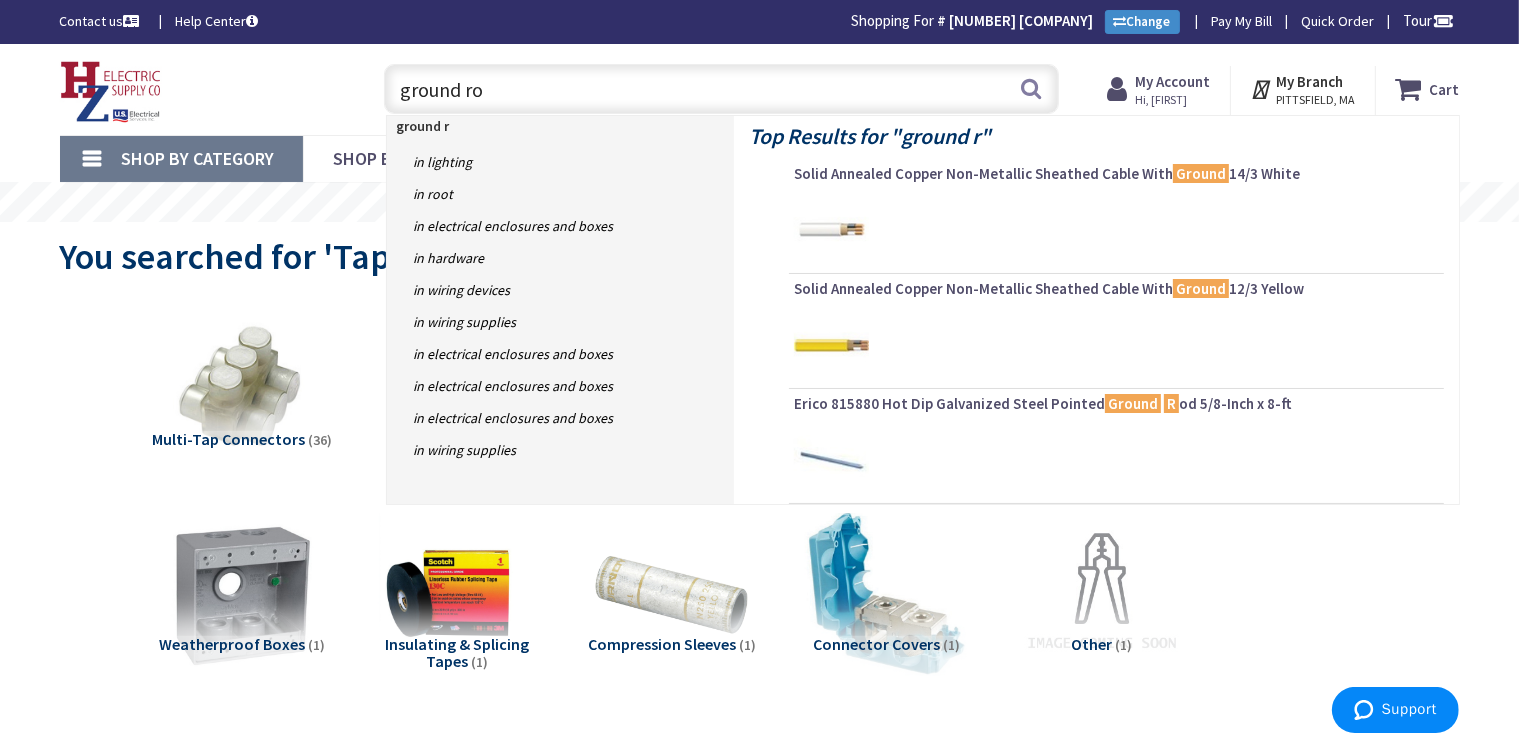 type on "ground rod" 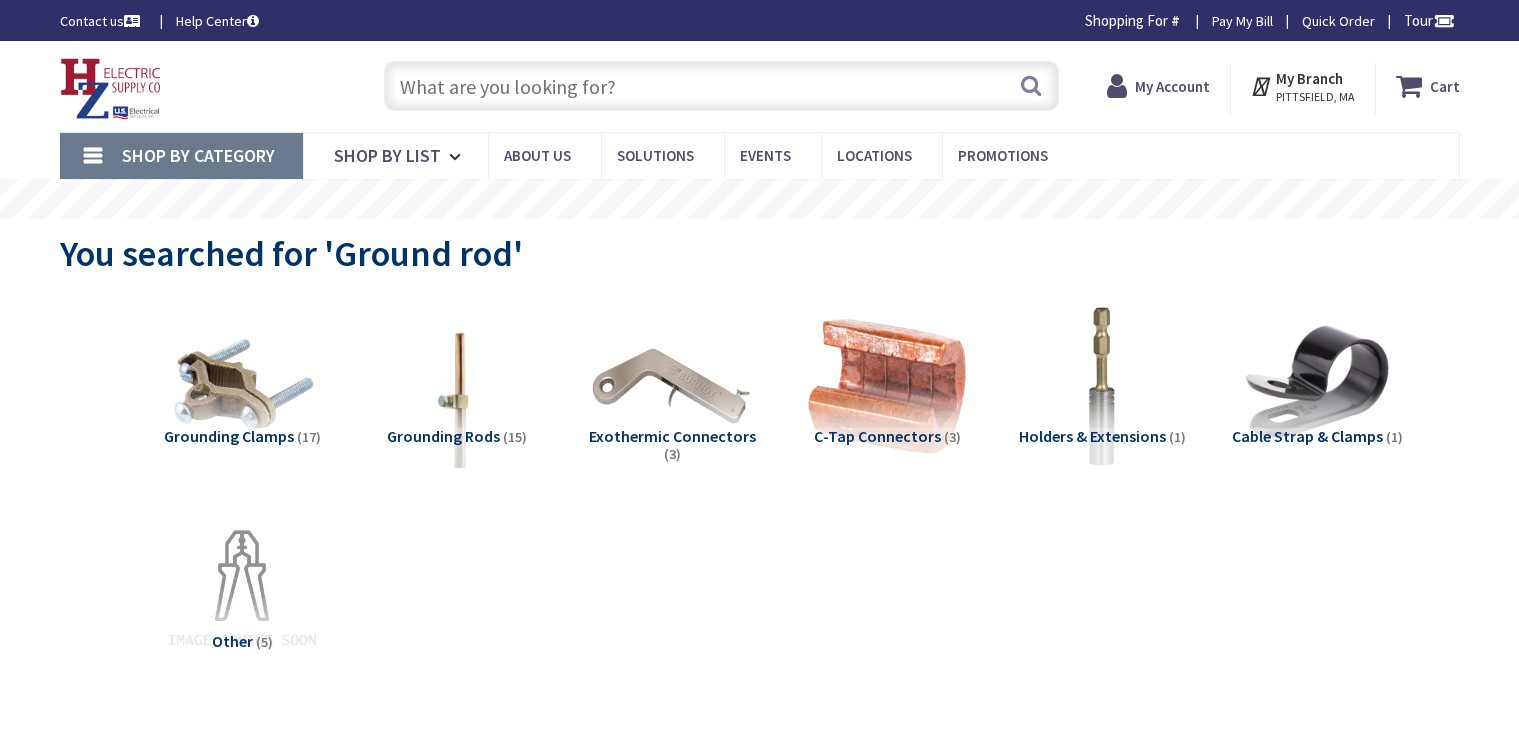 scroll, scrollTop: 0, scrollLeft: 0, axis: both 